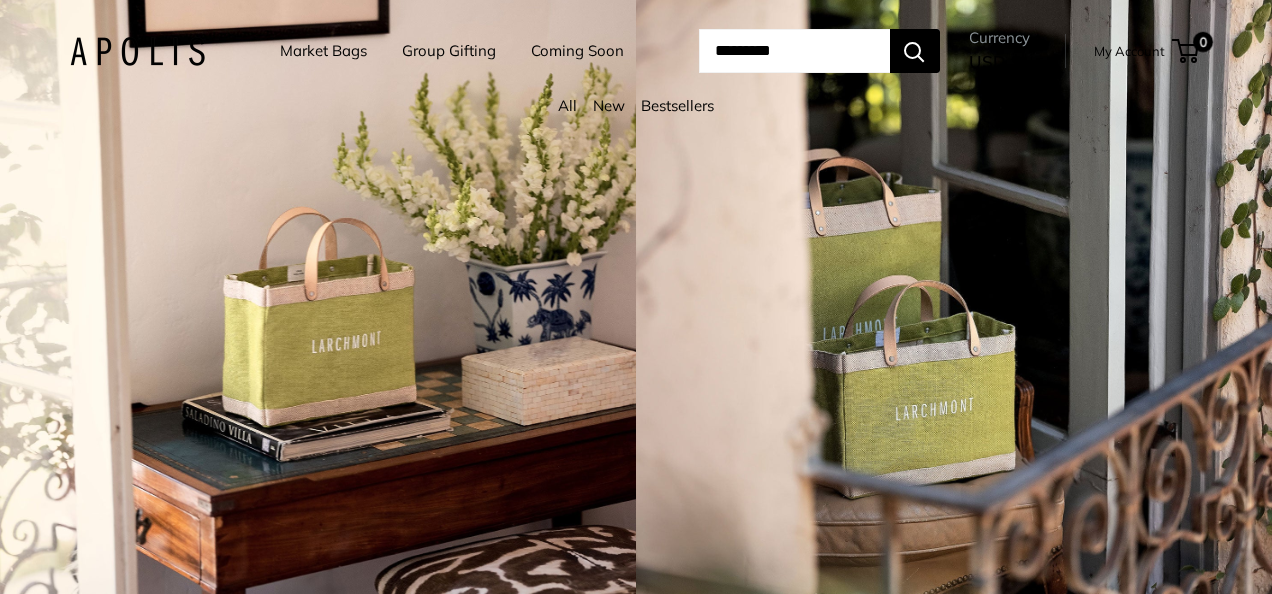 scroll, scrollTop: 0, scrollLeft: 0, axis: both 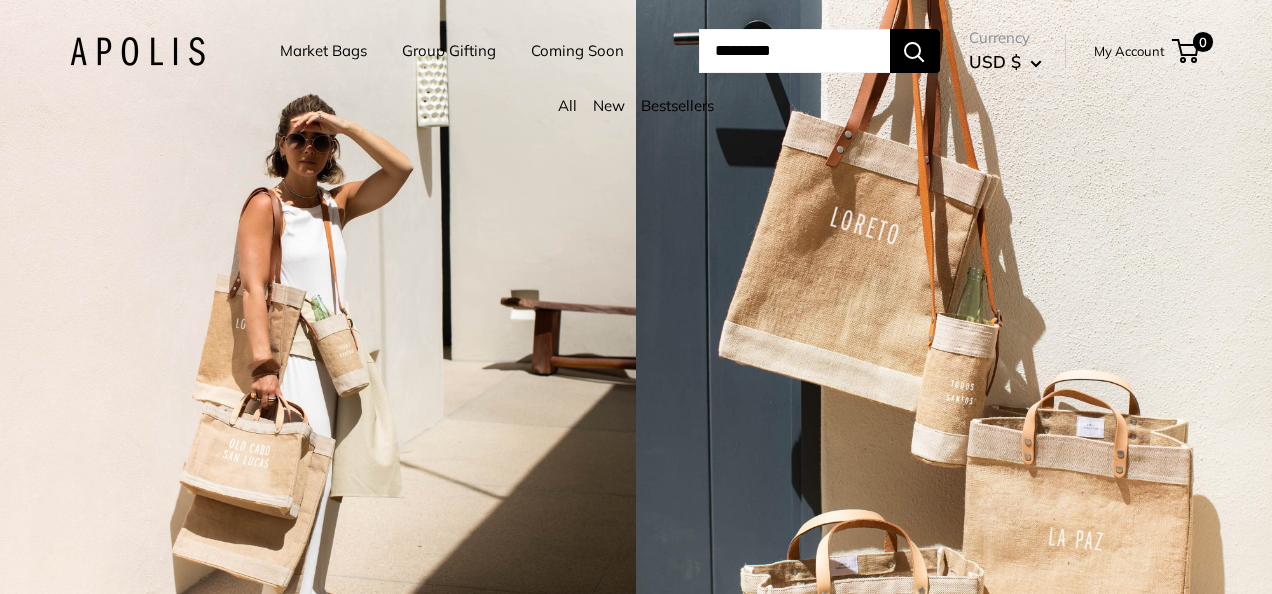 click at bounding box center (794, 51) 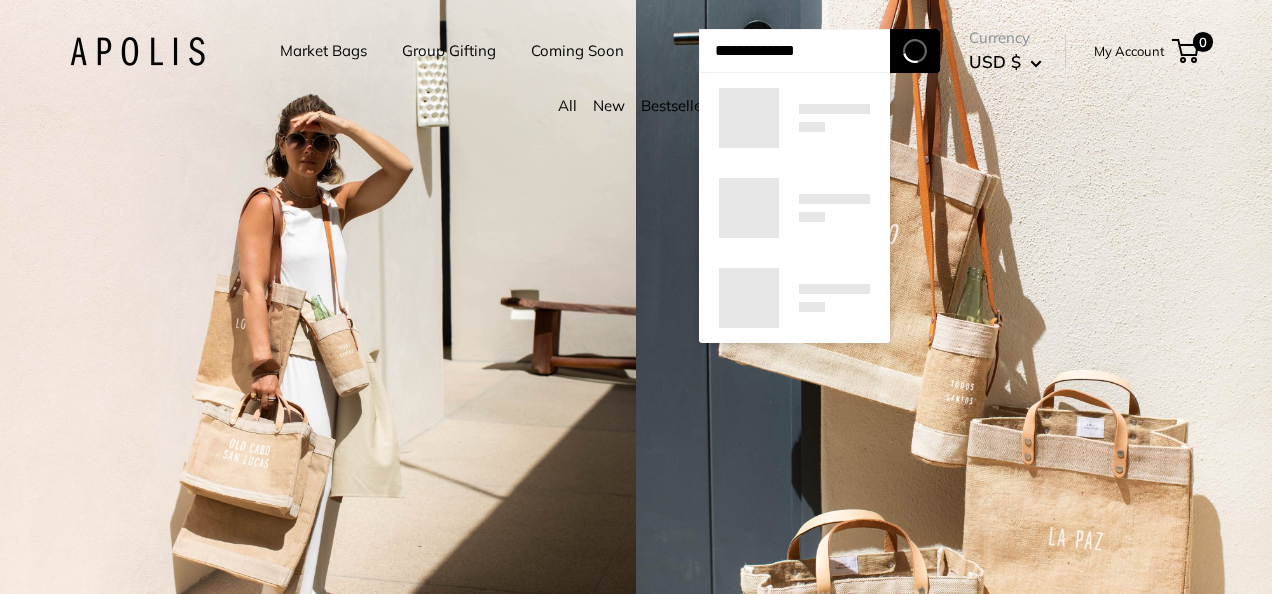 type on "**********" 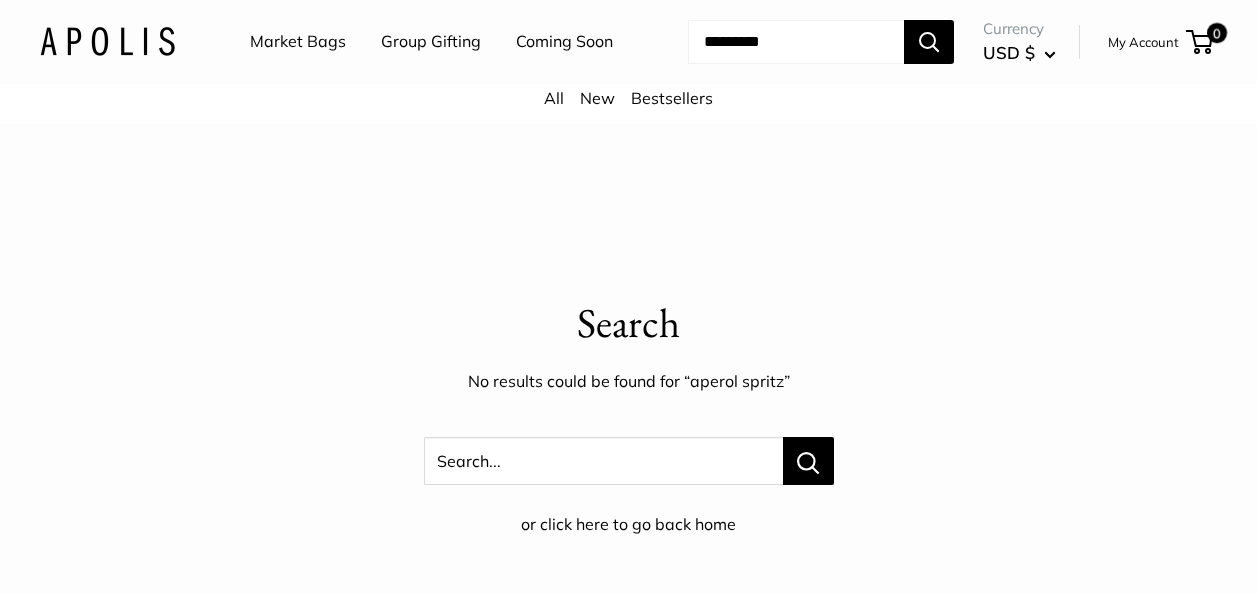 scroll, scrollTop: 0, scrollLeft: 0, axis: both 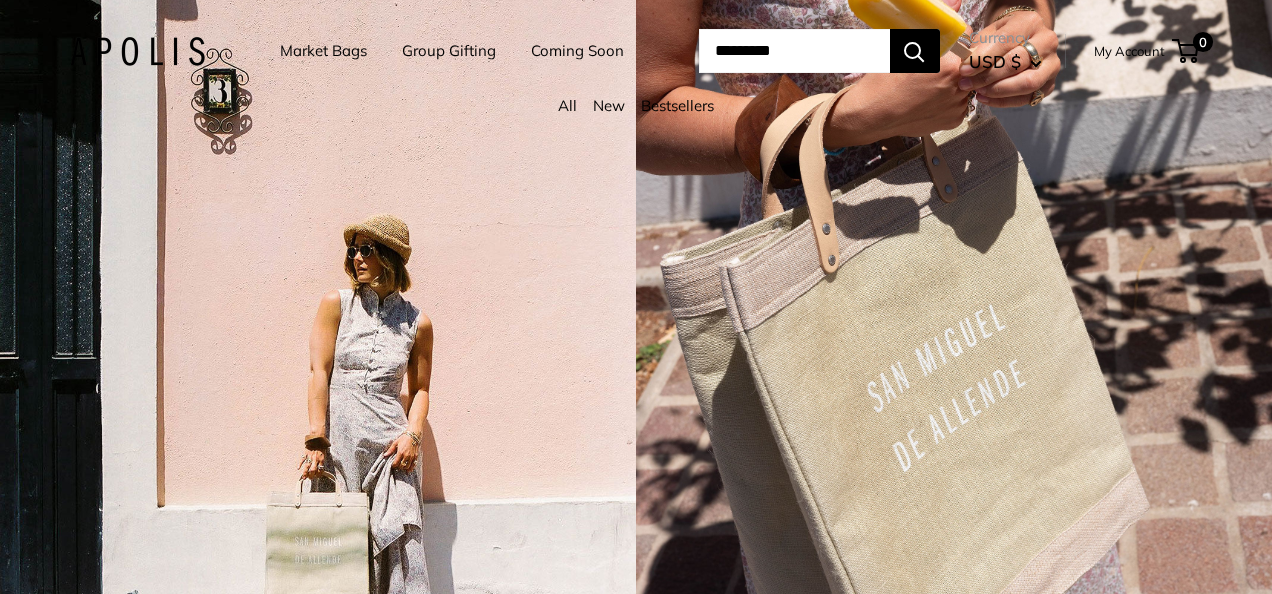 click at bounding box center [954, 297] 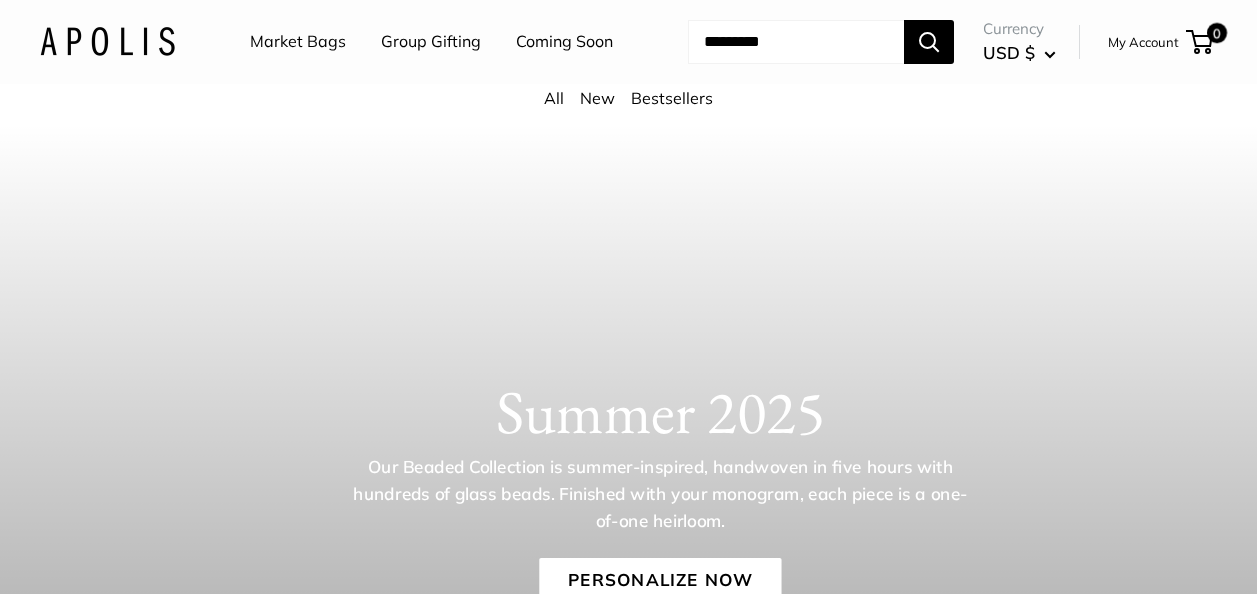 scroll, scrollTop: 0, scrollLeft: 0, axis: both 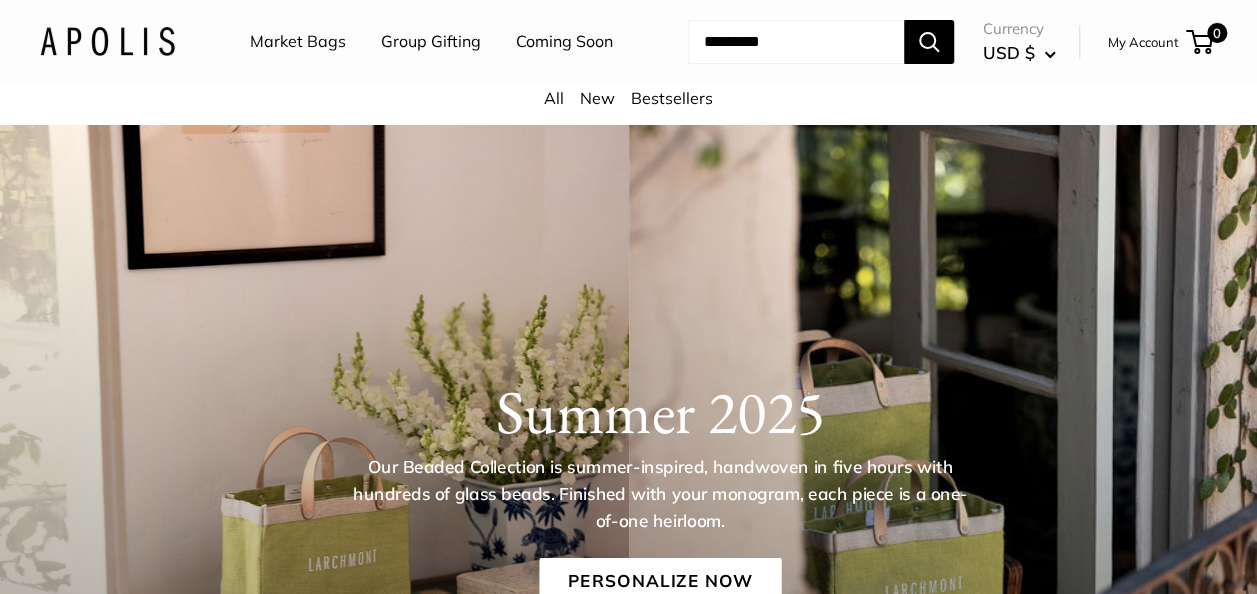 click on "Bestsellers" at bounding box center (672, 98) 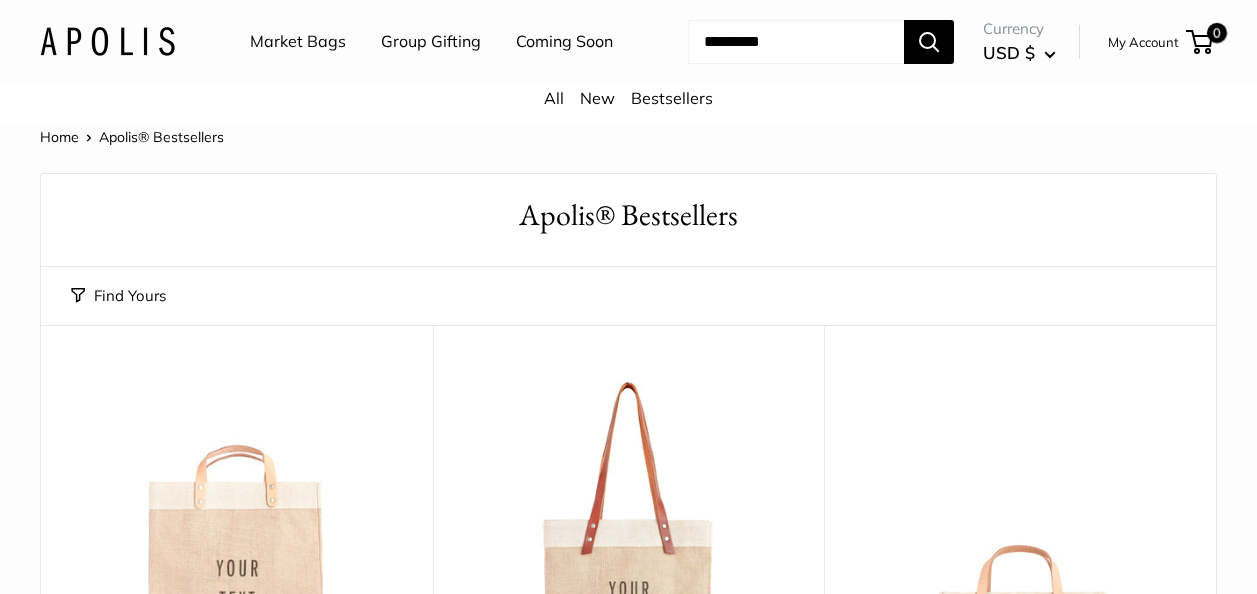 scroll, scrollTop: 0, scrollLeft: 0, axis: both 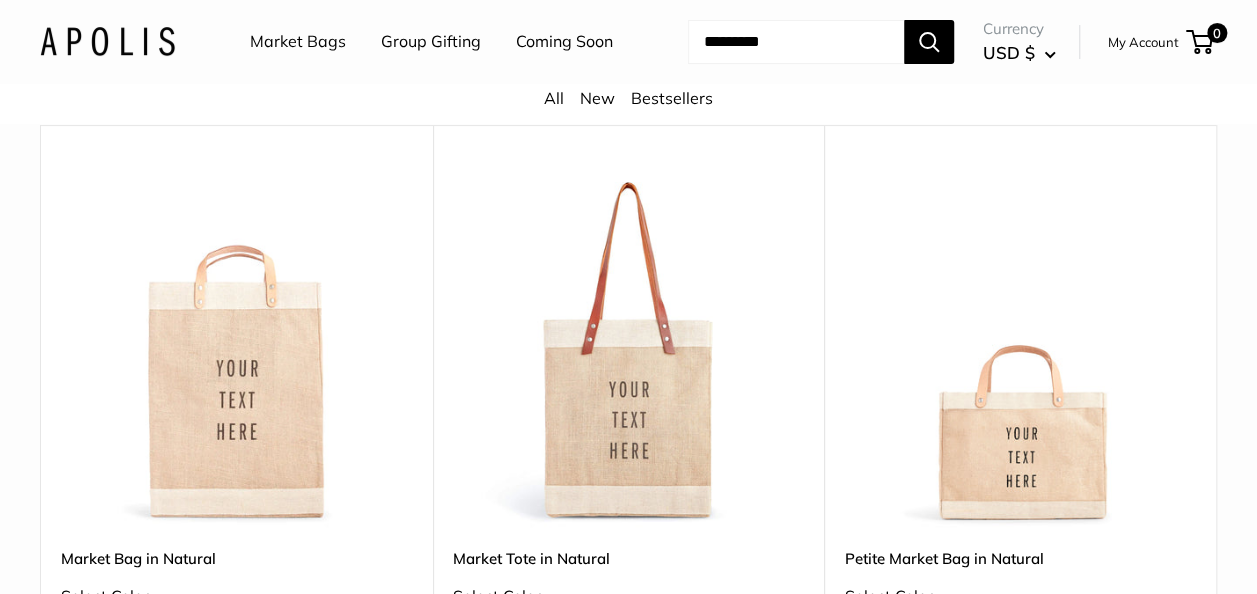 click at bounding box center [0, 0] 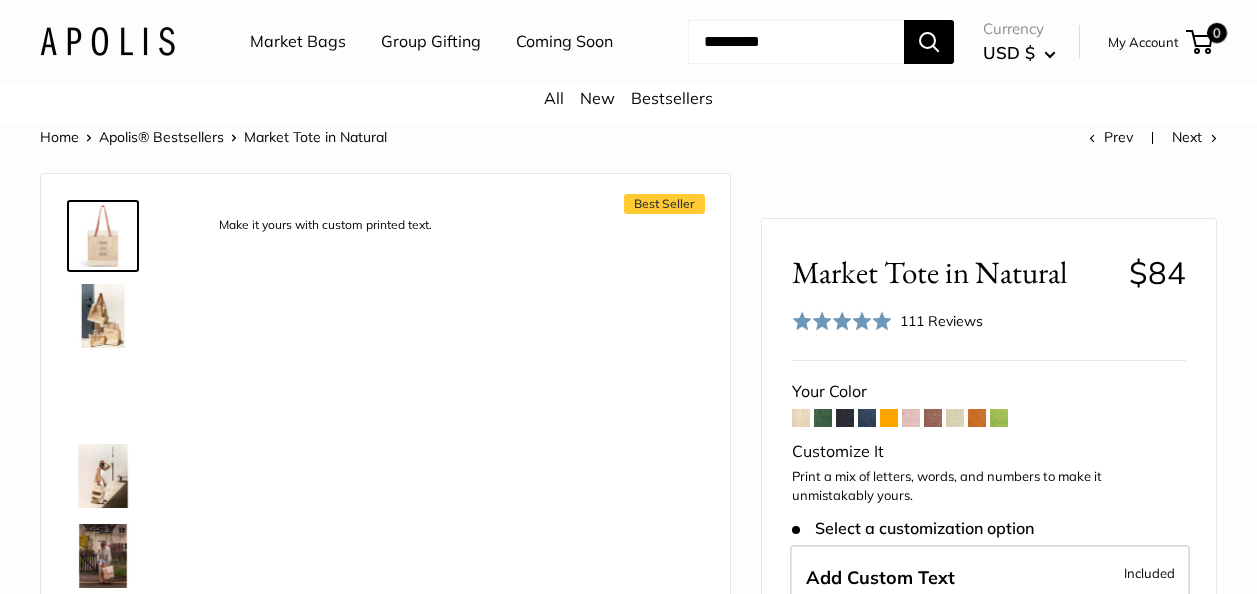 scroll, scrollTop: 0, scrollLeft: 0, axis: both 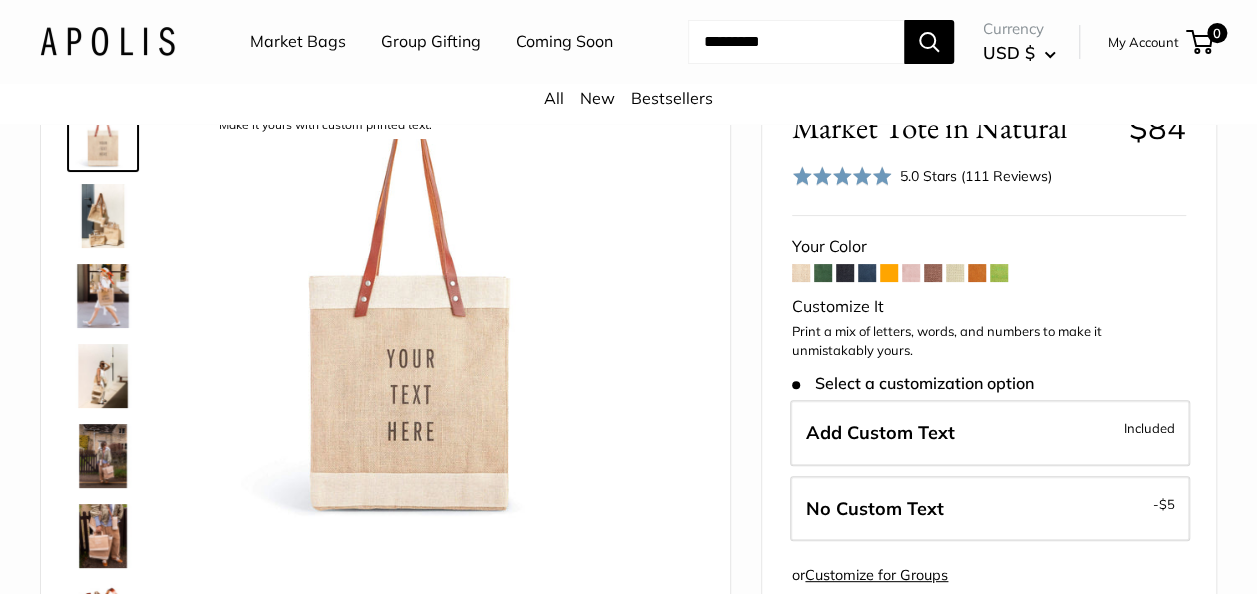 click at bounding box center [103, 376] 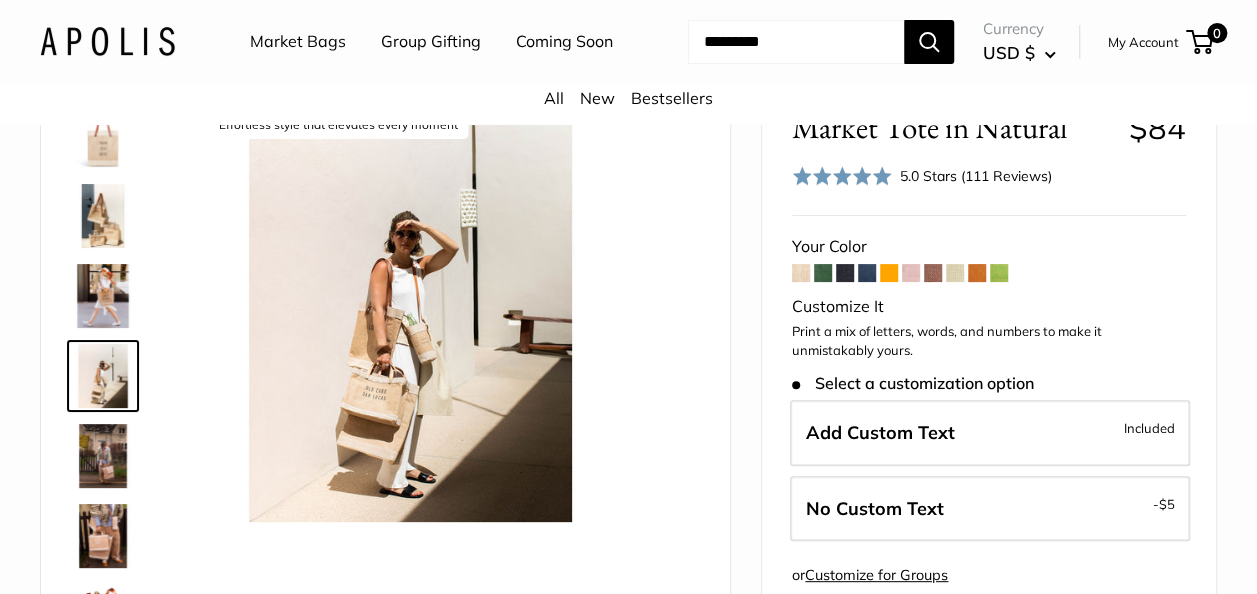click at bounding box center [103, 296] 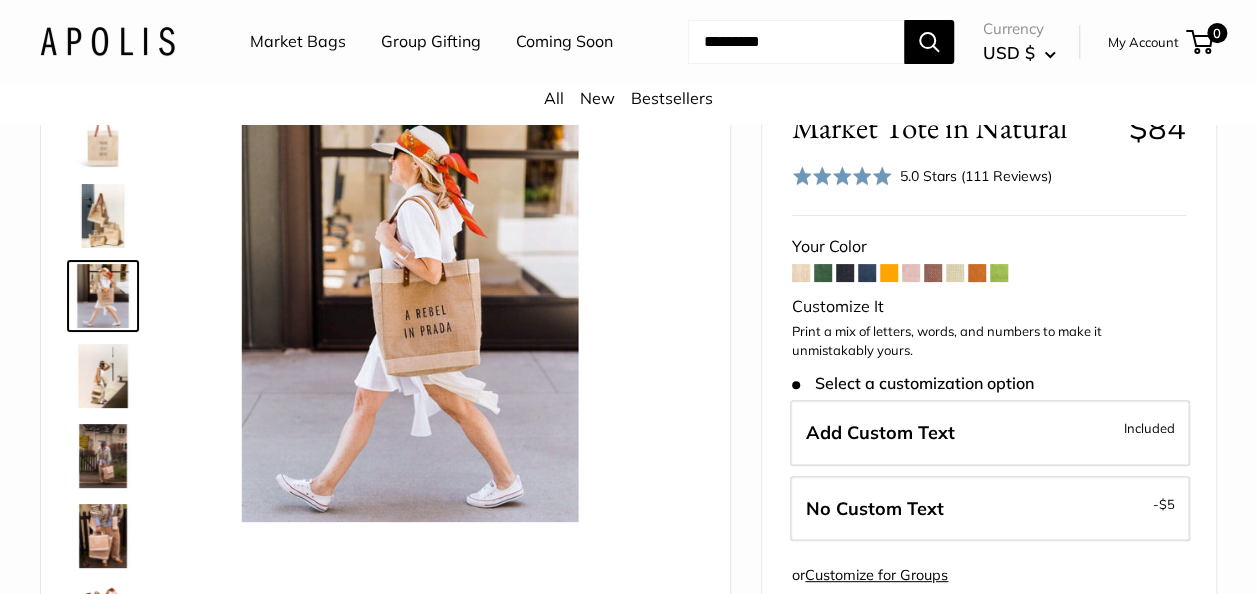 click at bounding box center [103, 216] 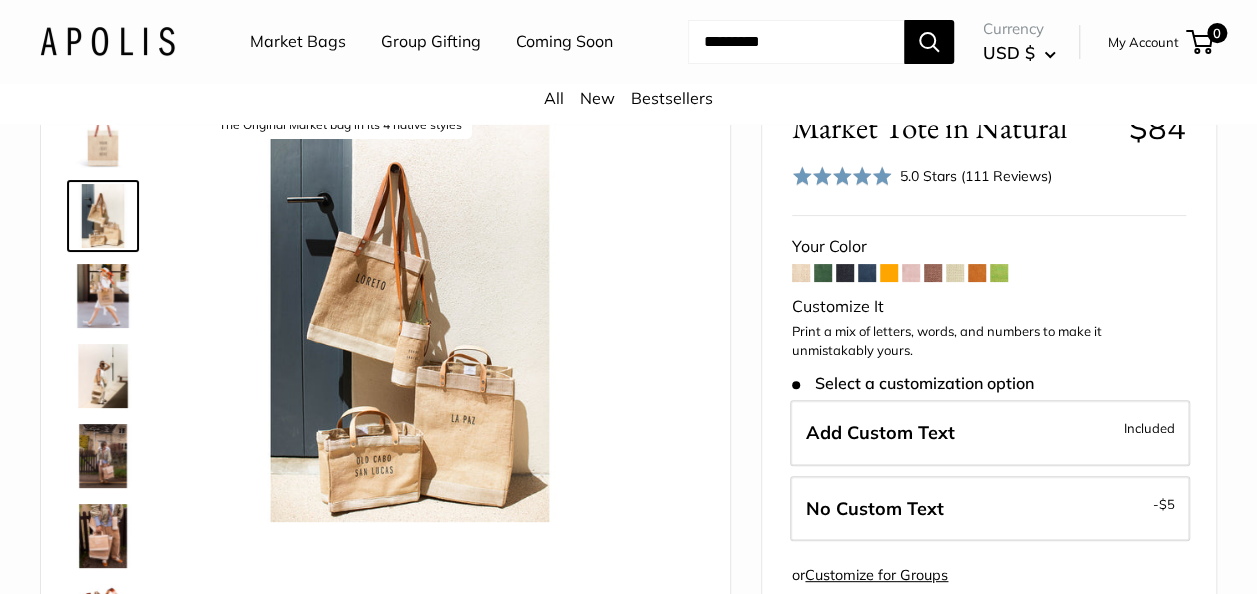 click at bounding box center [103, 376] 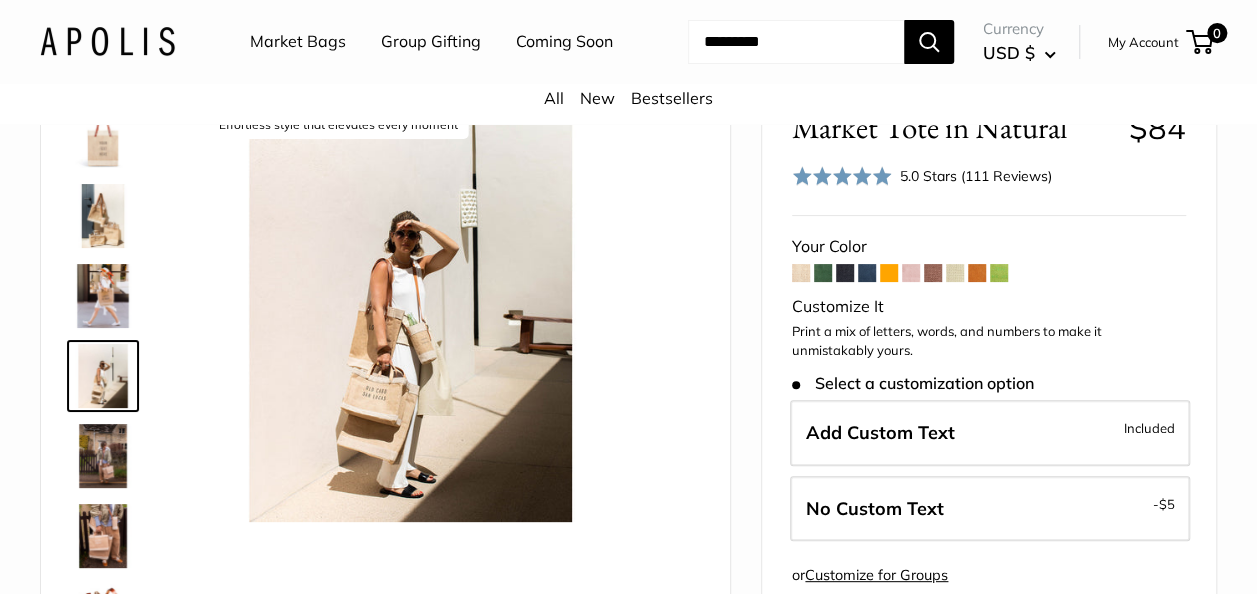 click at bounding box center [103, 456] 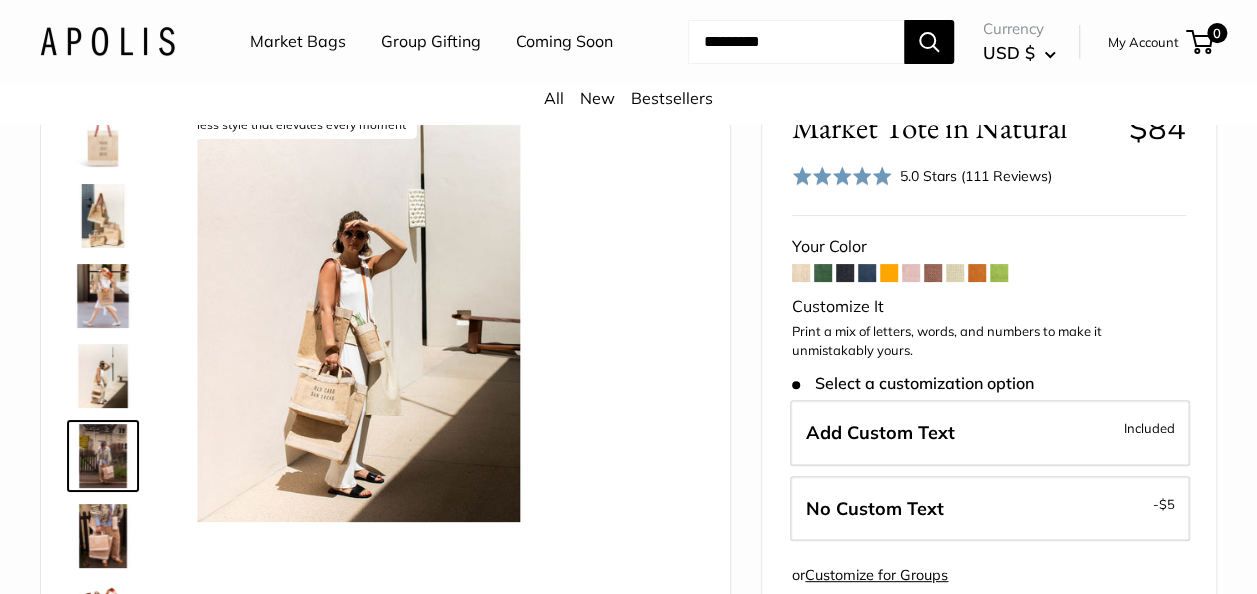 scroll, scrollTop: 62, scrollLeft: 0, axis: vertical 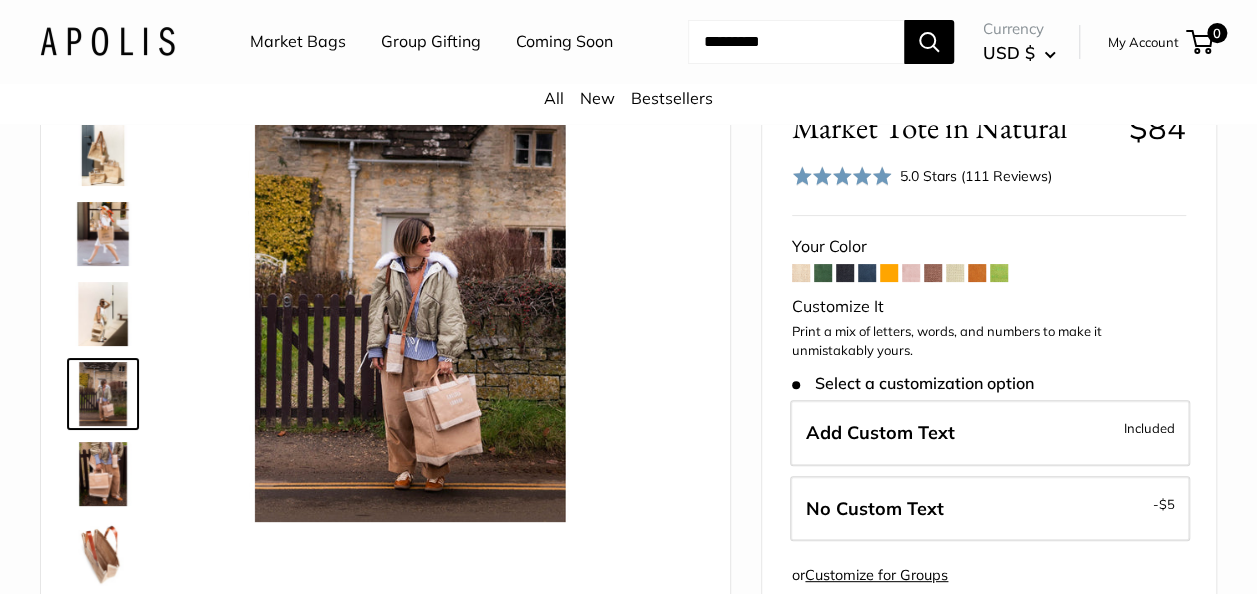 click at bounding box center (103, 474) 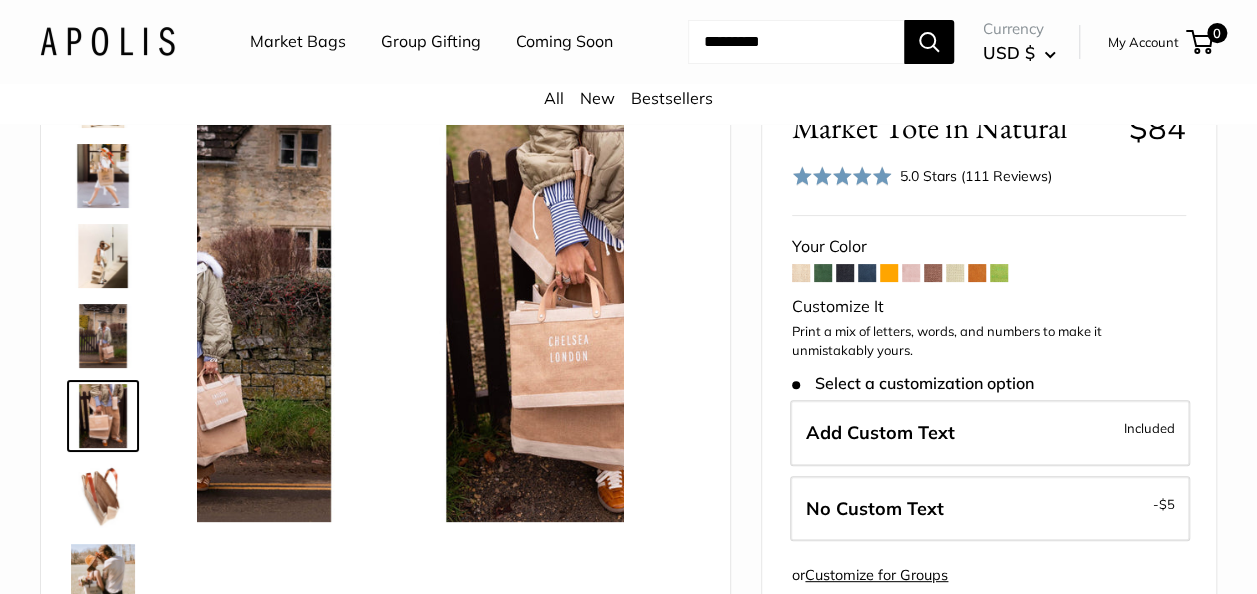 scroll, scrollTop: 142, scrollLeft: 0, axis: vertical 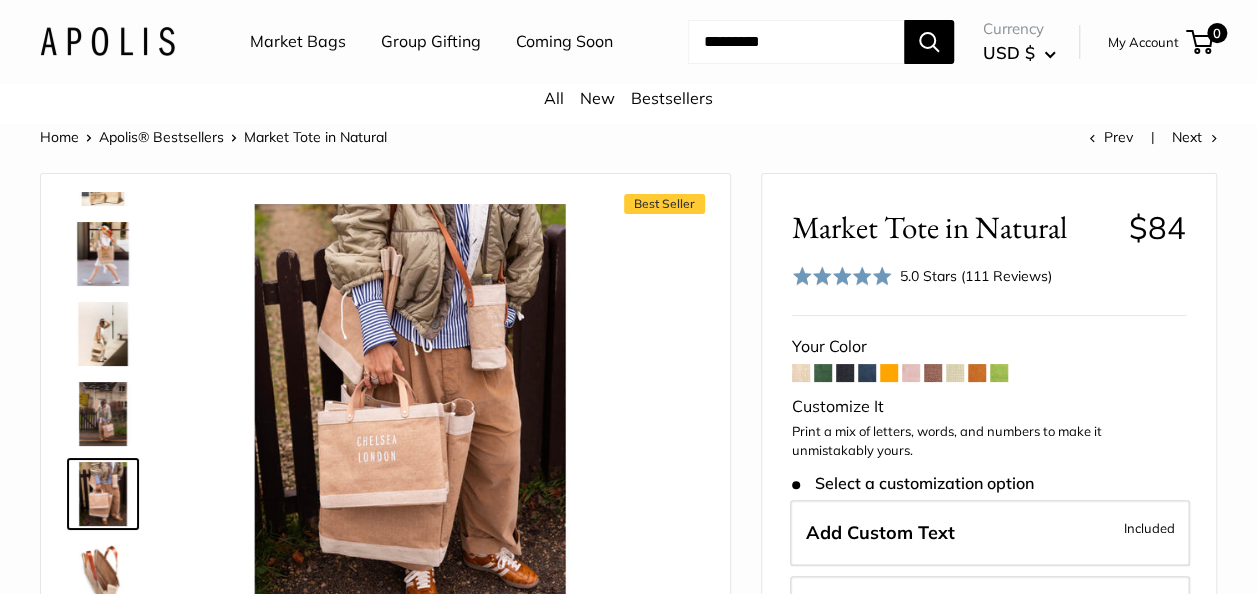 click on "Market Bags" at bounding box center [298, 42] 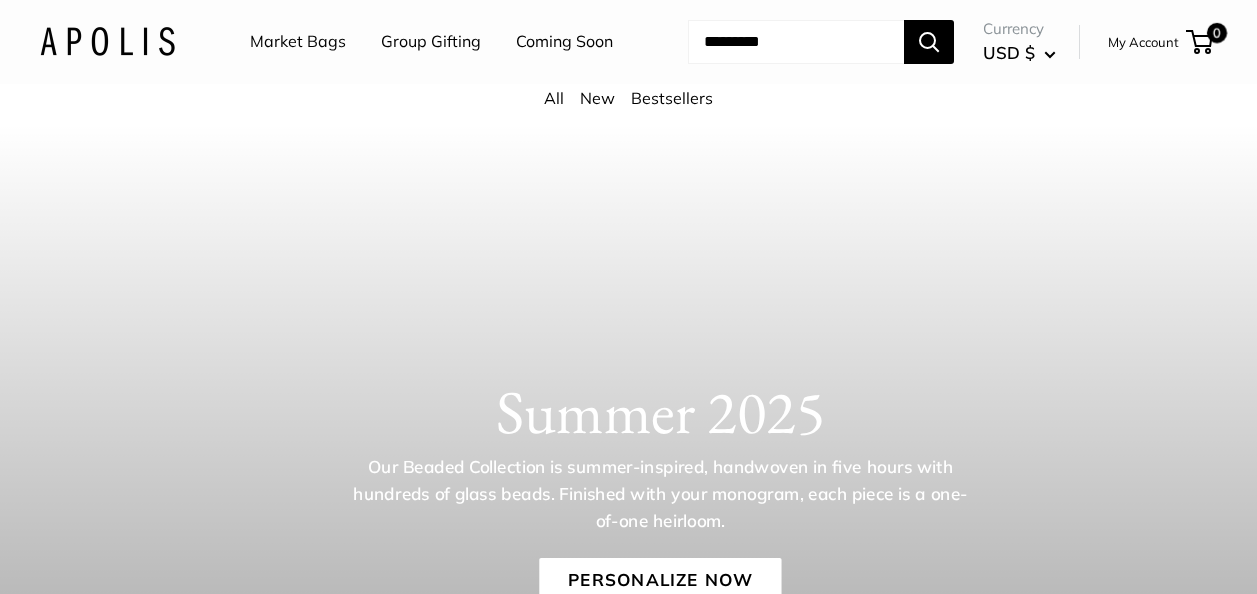scroll, scrollTop: 0, scrollLeft: 0, axis: both 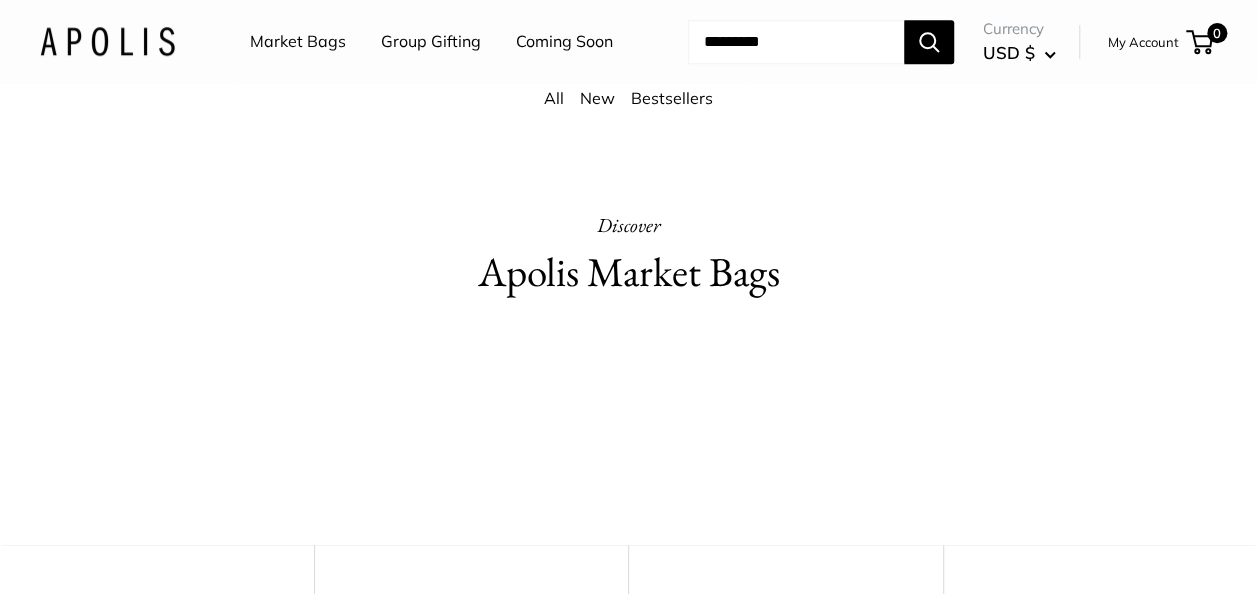 click on "All" at bounding box center [554, 98] 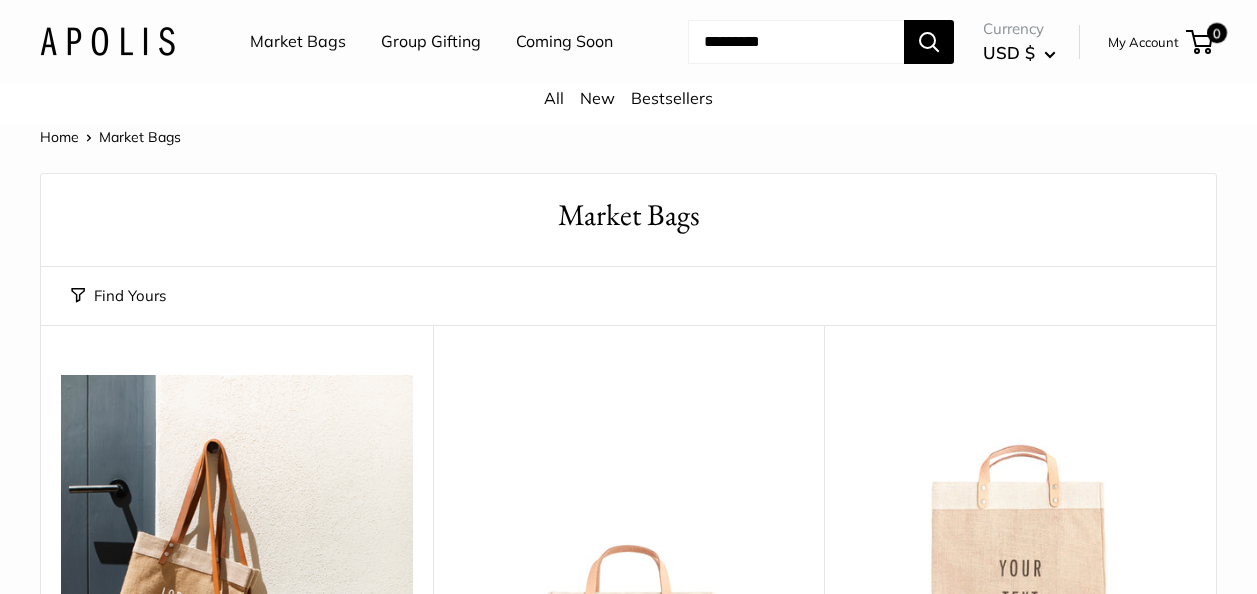 scroll, scrollTop: 0, scrollLeft: 0, axis: both 